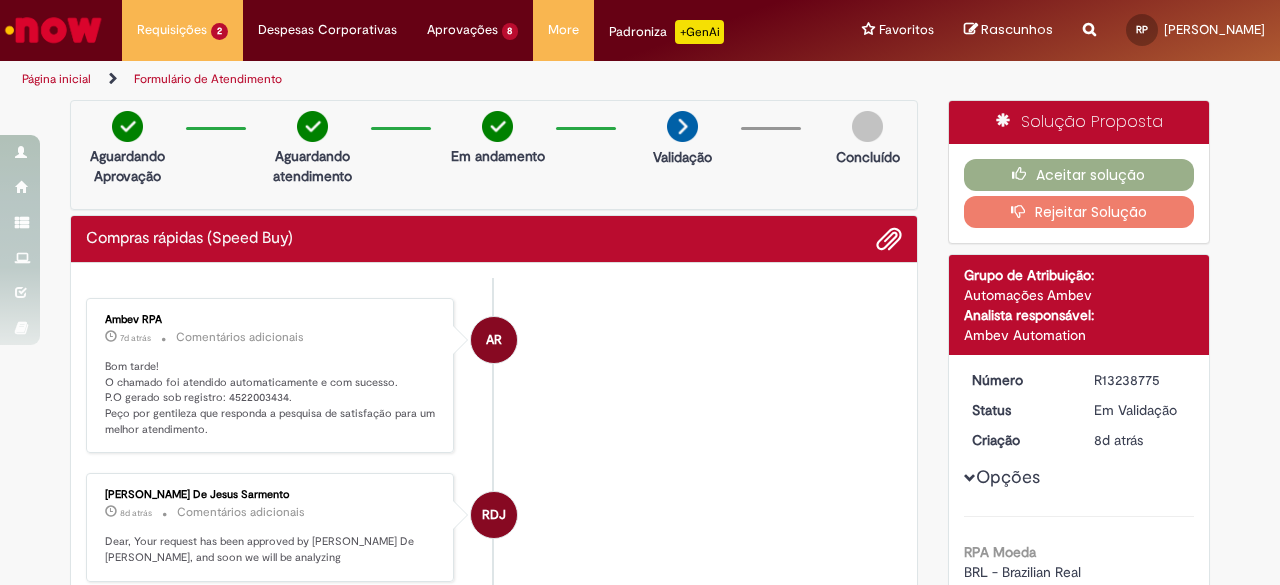 scroll, scrollTop: 0, scrollLeft: 0, axis: both 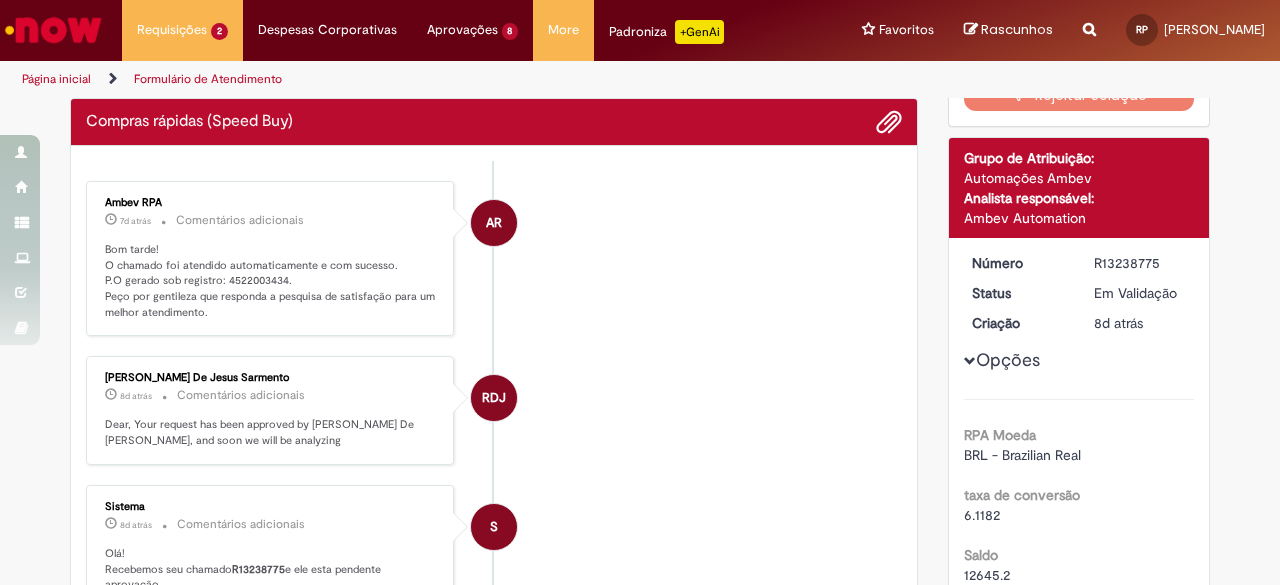 click on "AR
Ambev RPA
7d atrás 7 dias atrás     Comentários adicionais
Bom tarde!
O chamado foi atendido automaticamente e com sucesso.
P.O gerado sob registro: 4522003434.
Peço por gentileza que responda a pesquisa de satisfação para um melhor atendimento." at bounding box center [494, 259] 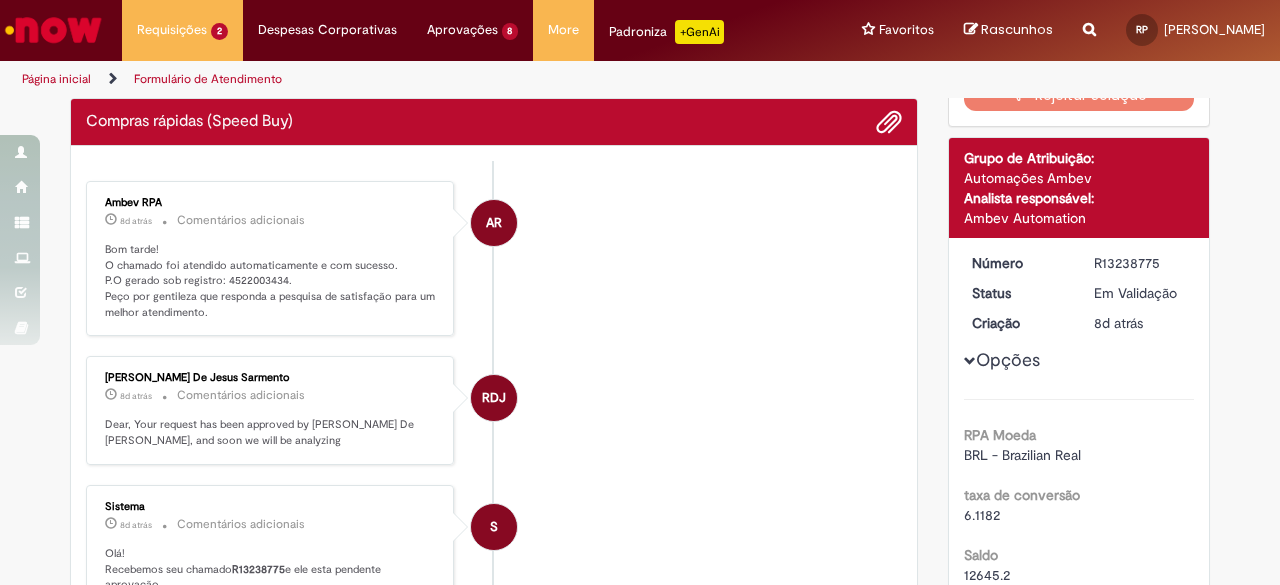click at bounding box center (53, 30) 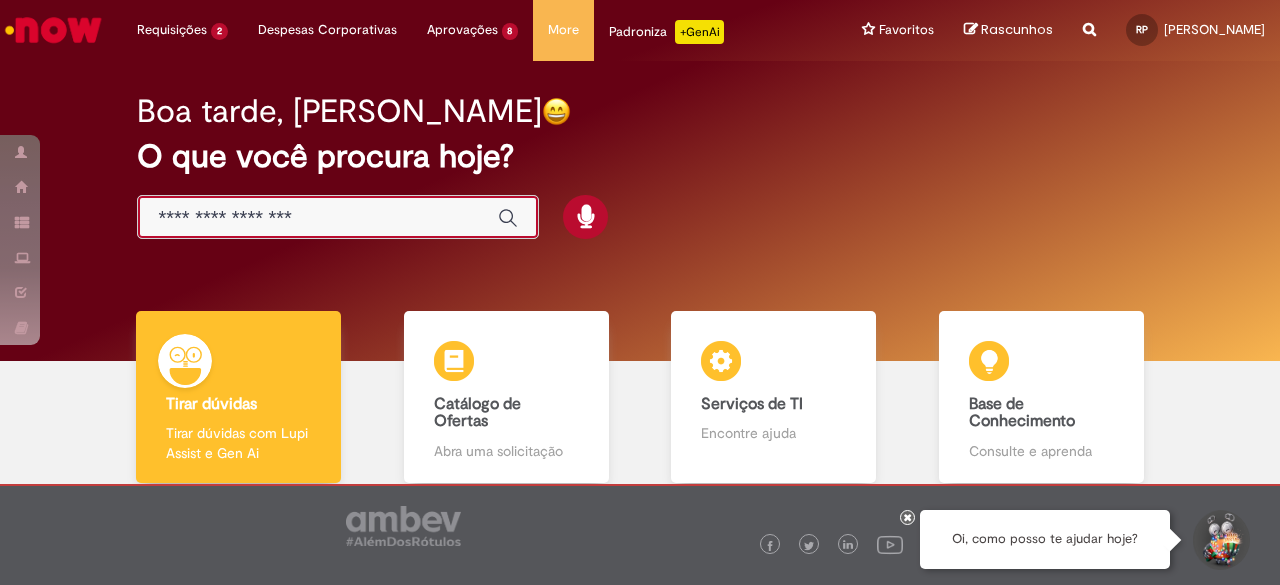scroll, scrollTop: 0, scrollLeft: 0, axis: both 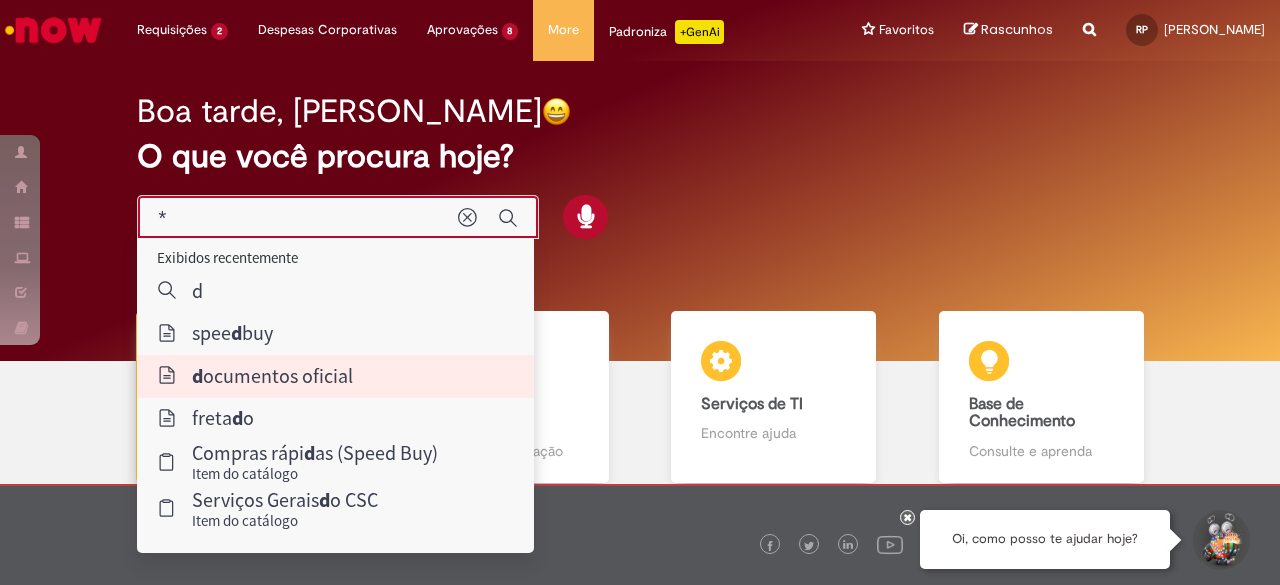type on "**********" 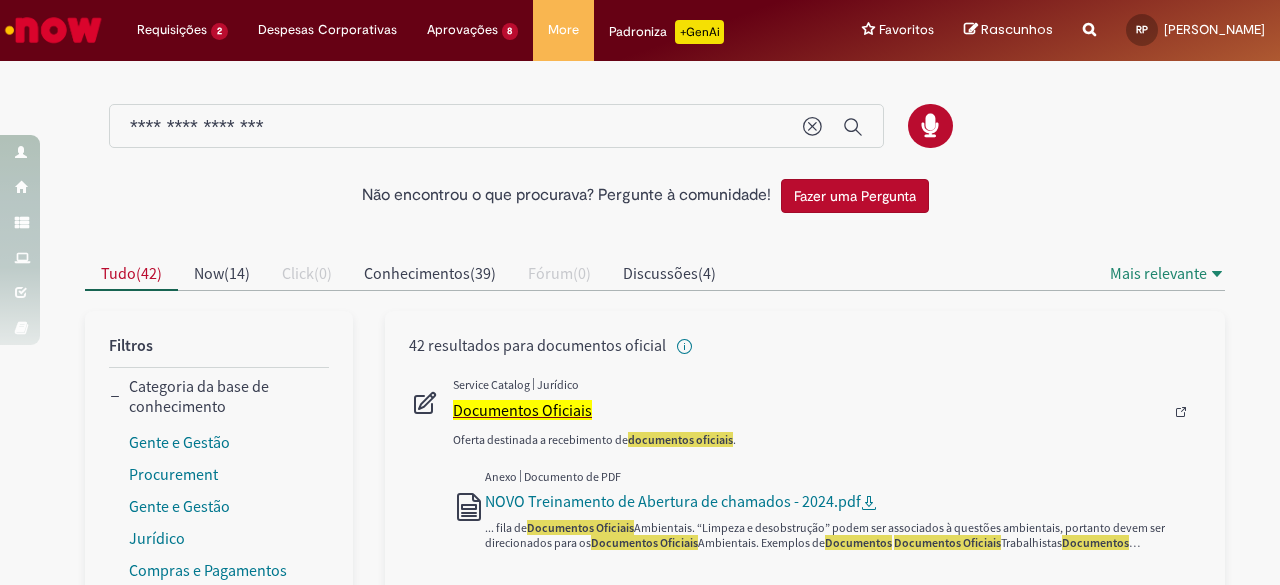 click on "Documentos Oficiais" at bounding box center (522, 410) 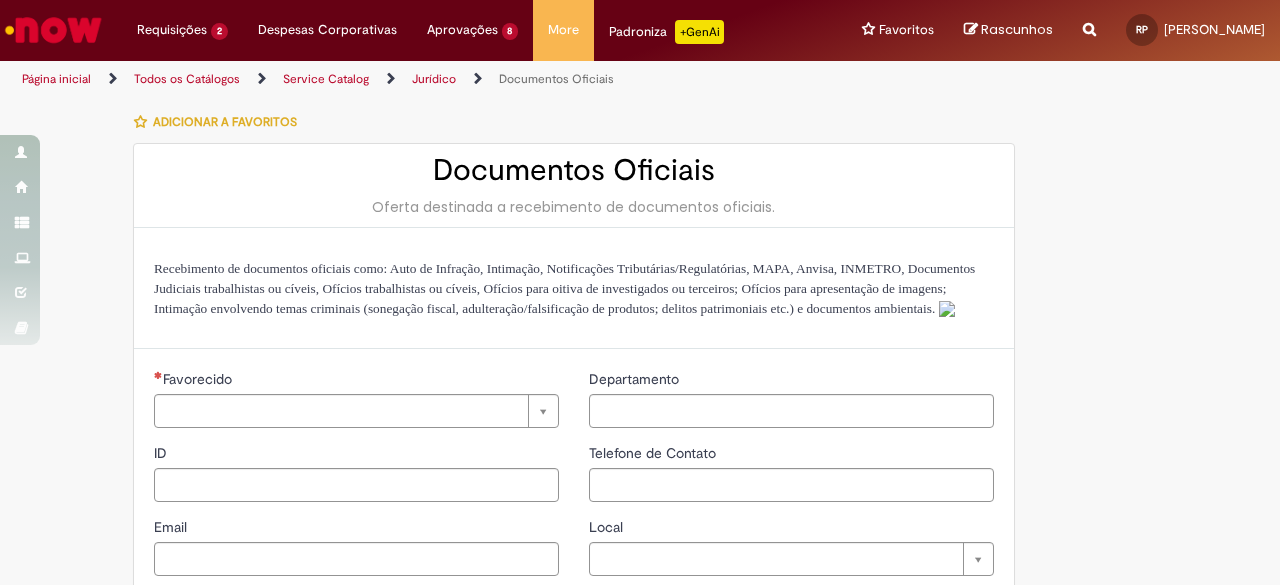 type on "**********" 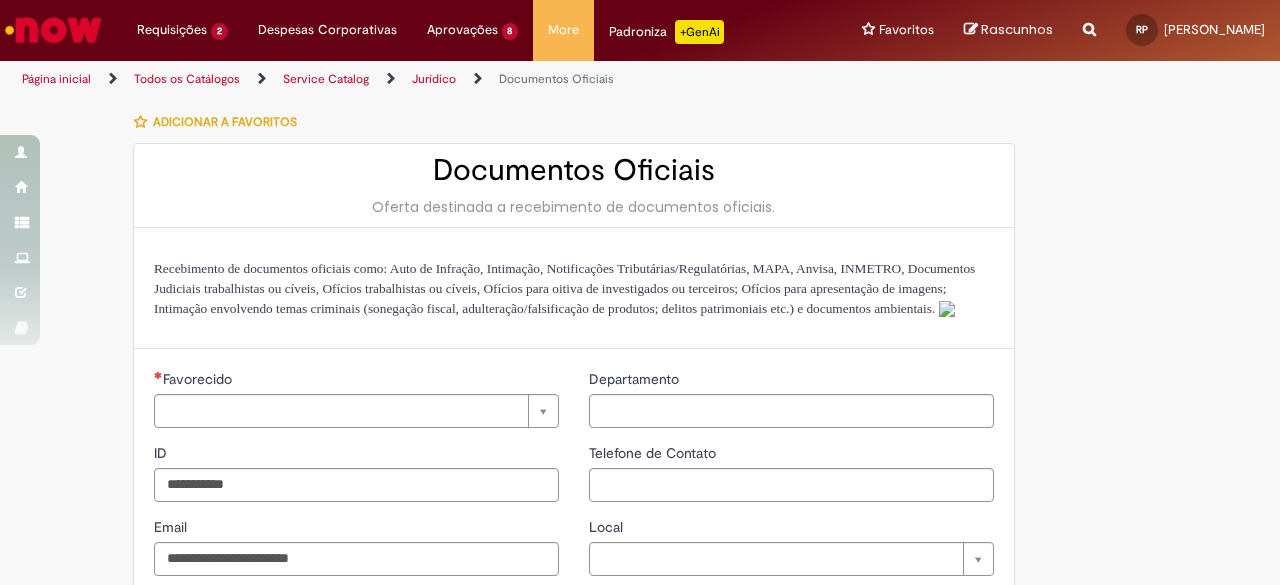 type on "**********" 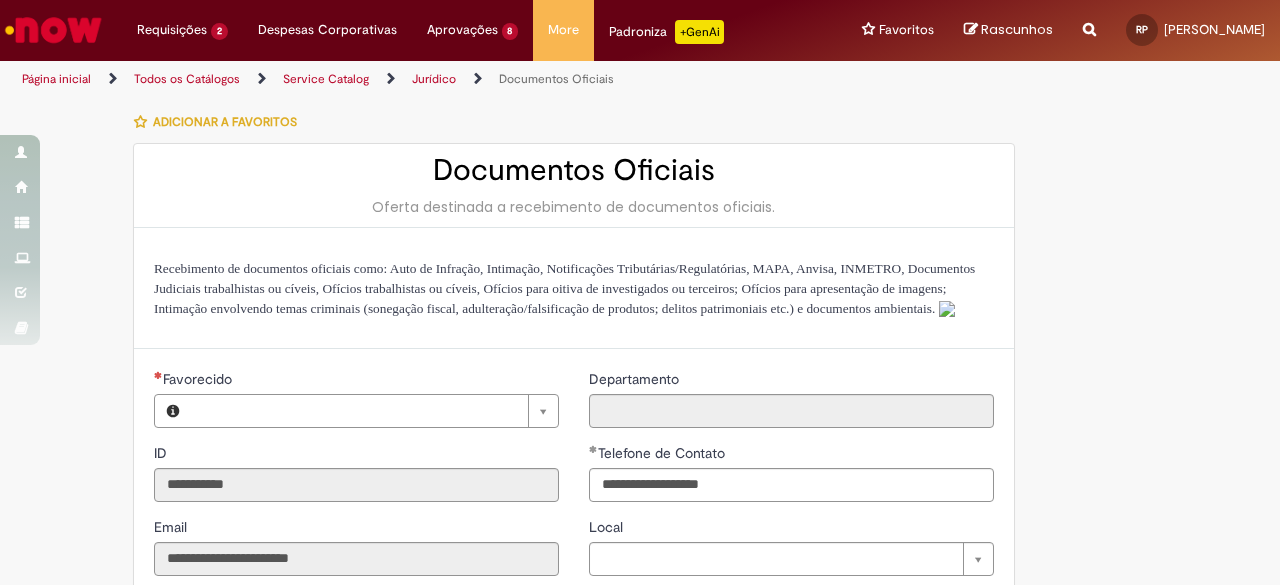 type on "**********" 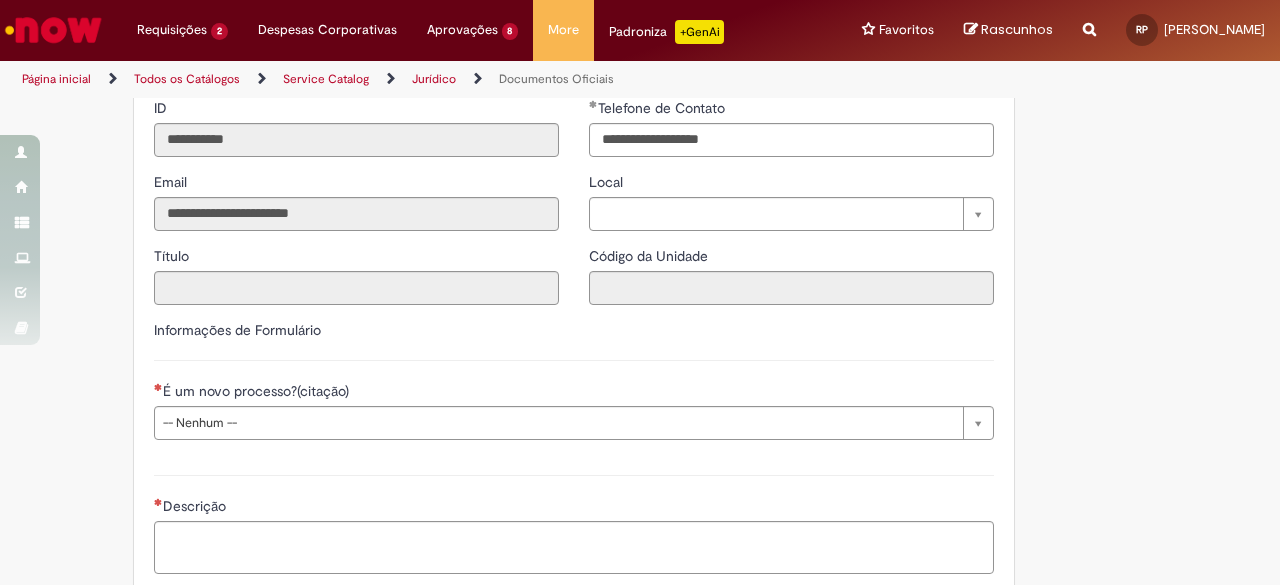 type on "**********" 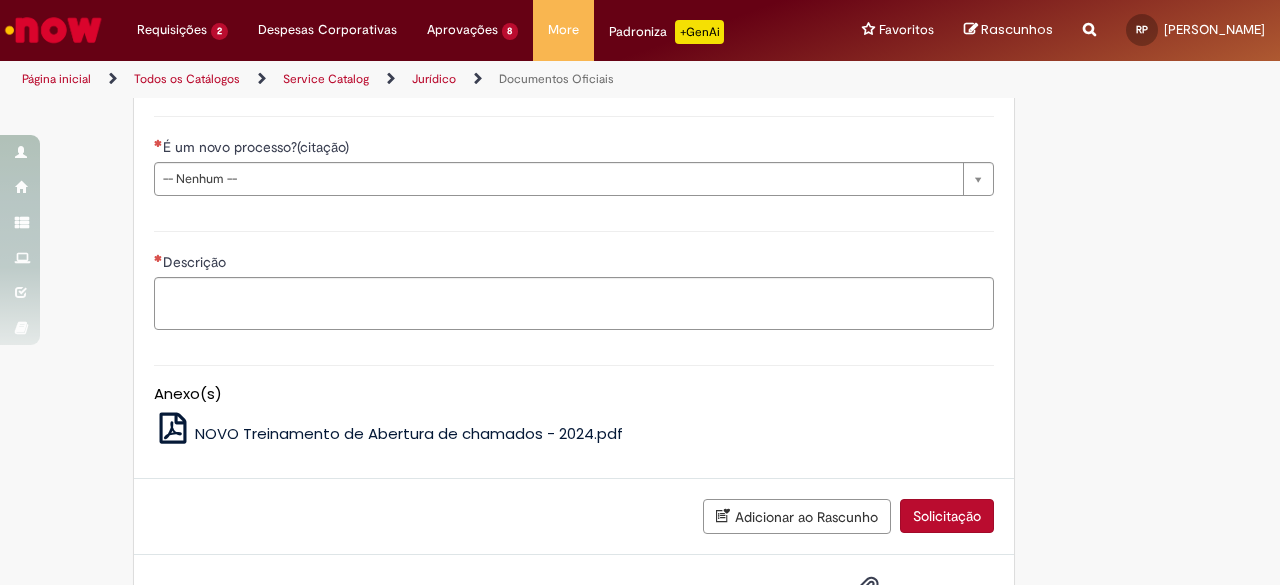 scroll, scrollTop: 594, scrollLeft: 0, axis: vertical 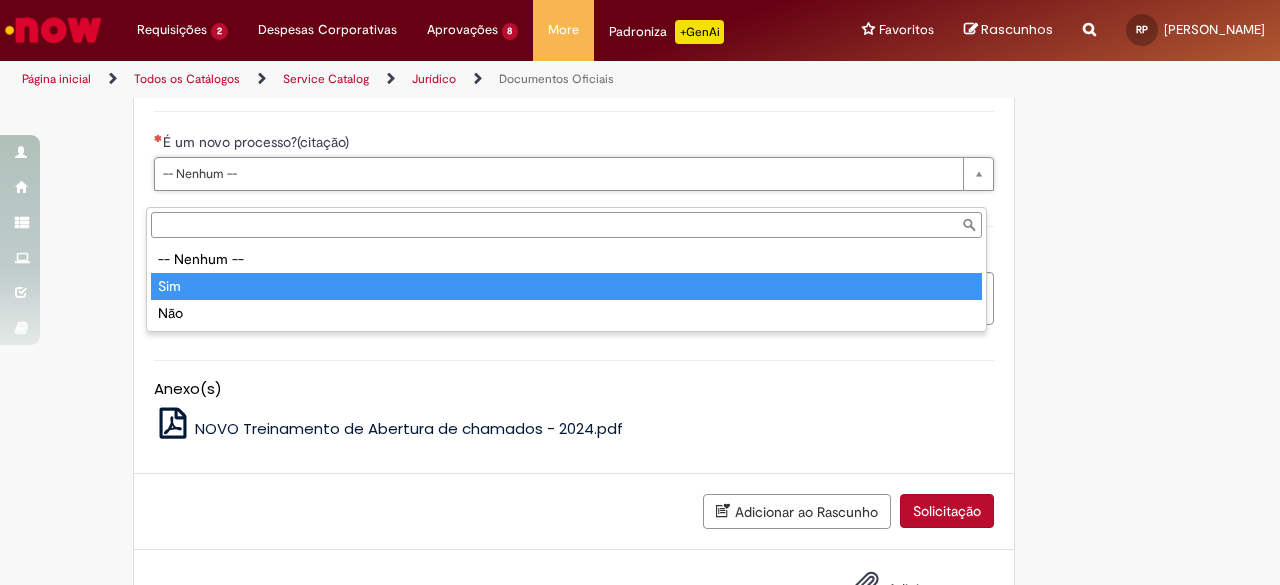 type on "***" 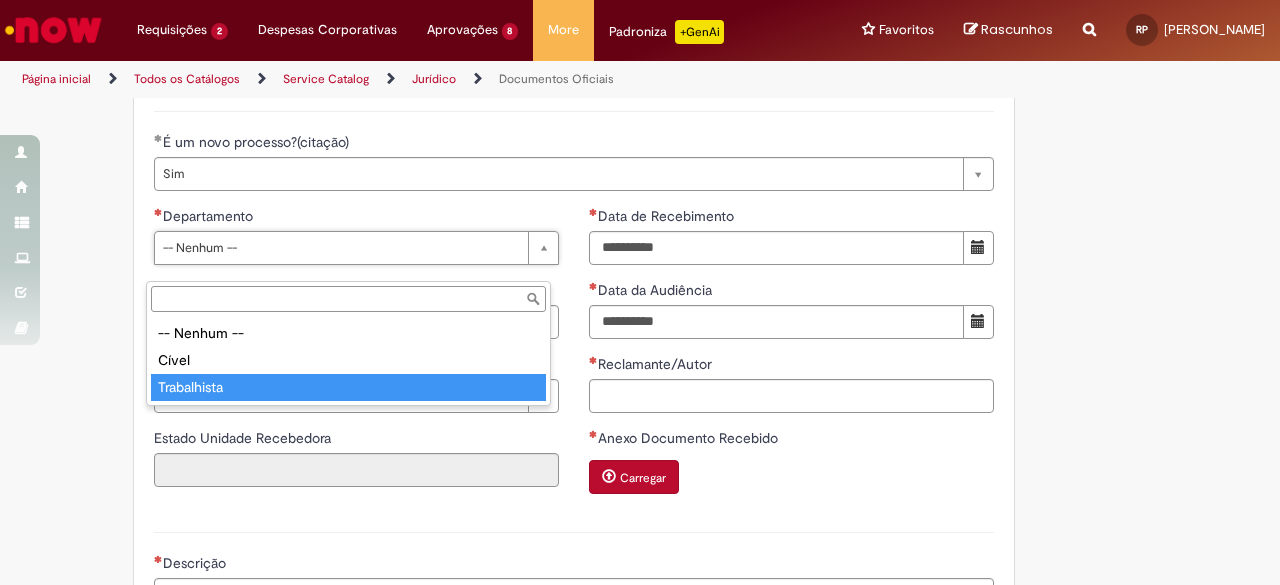 type on "**********" 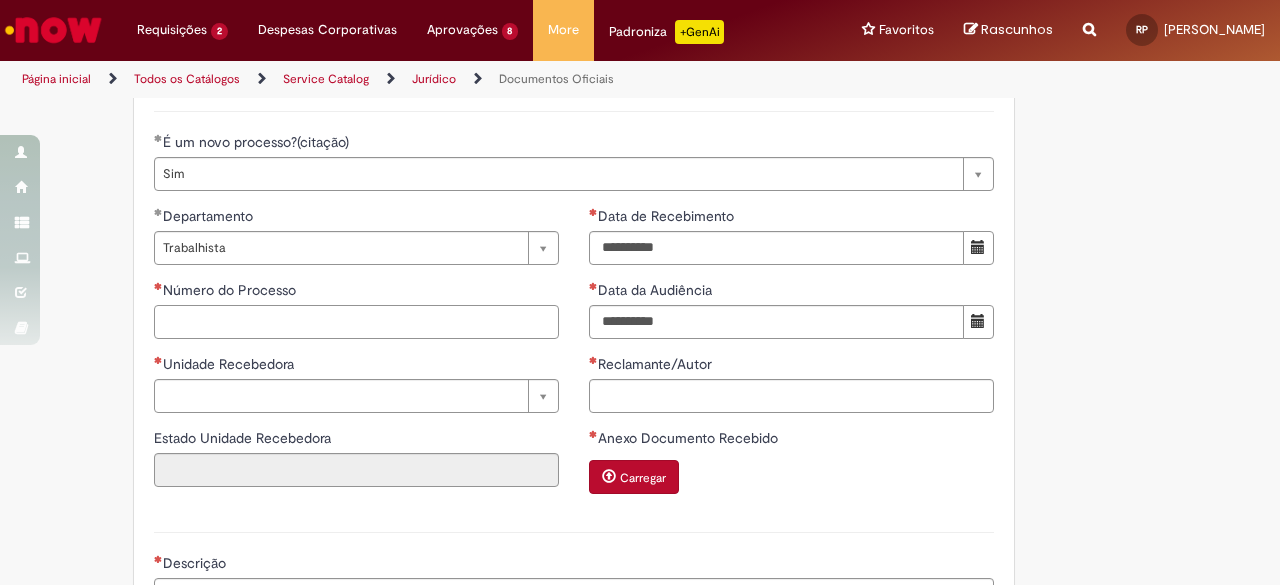 click on "Número do Processo" at bounding box center [356, 322] 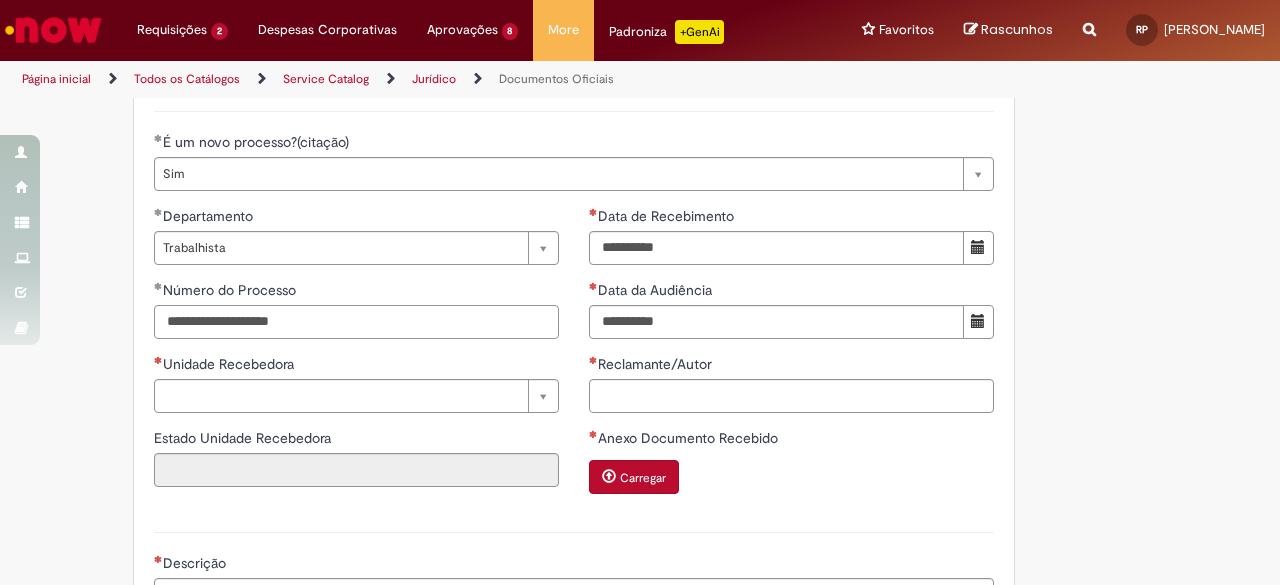 type on "**********" 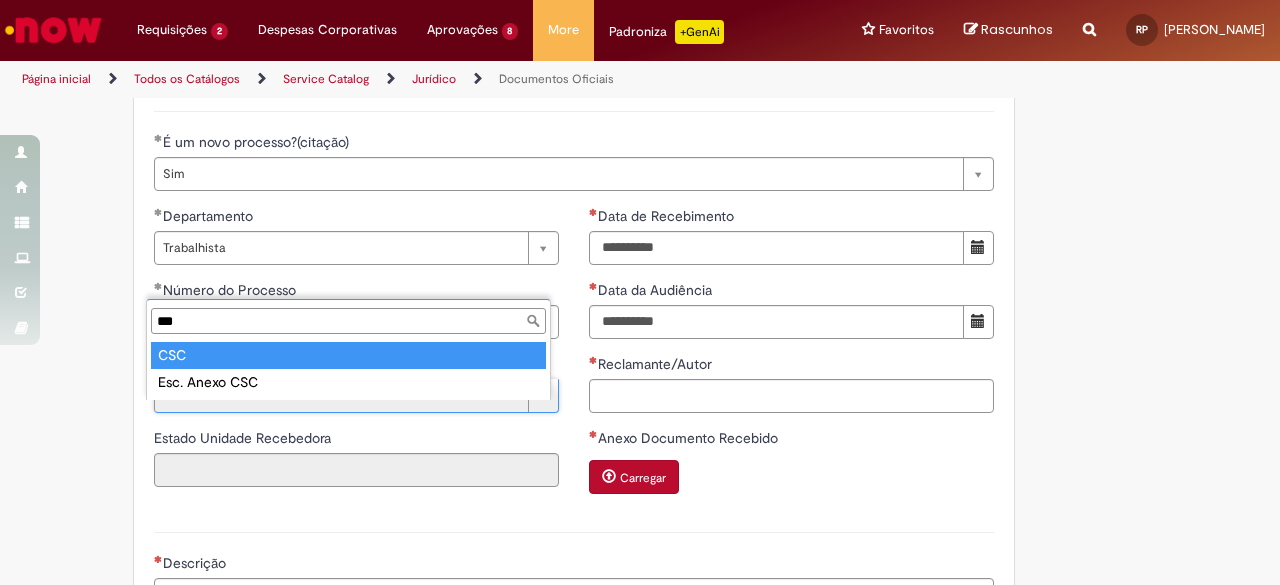 type on "***" 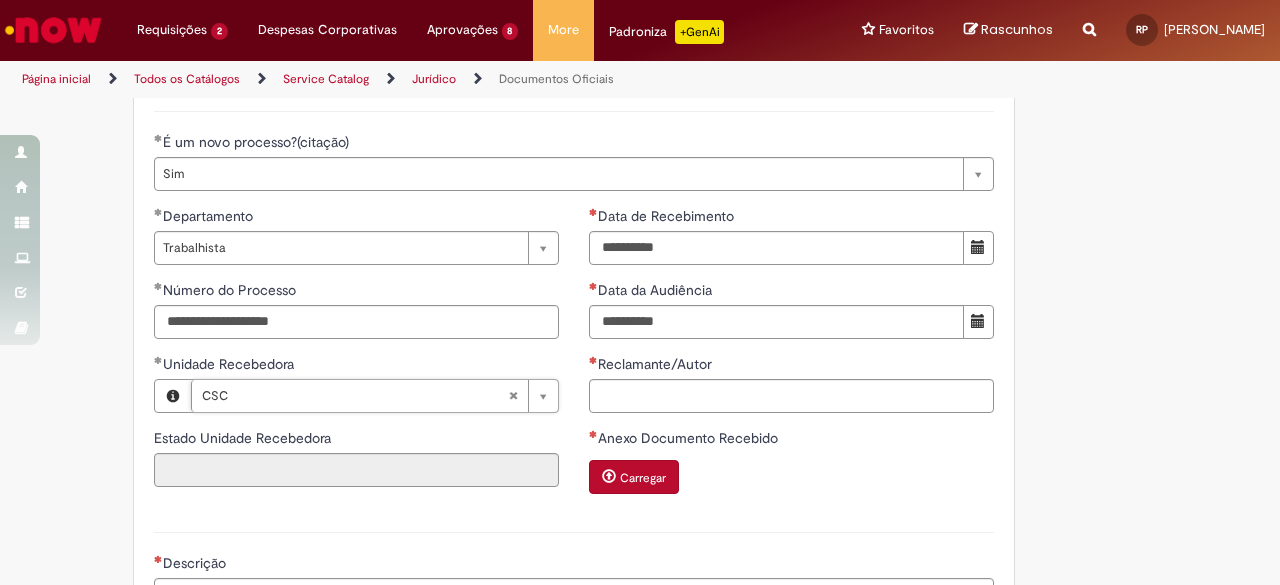 type on "**" 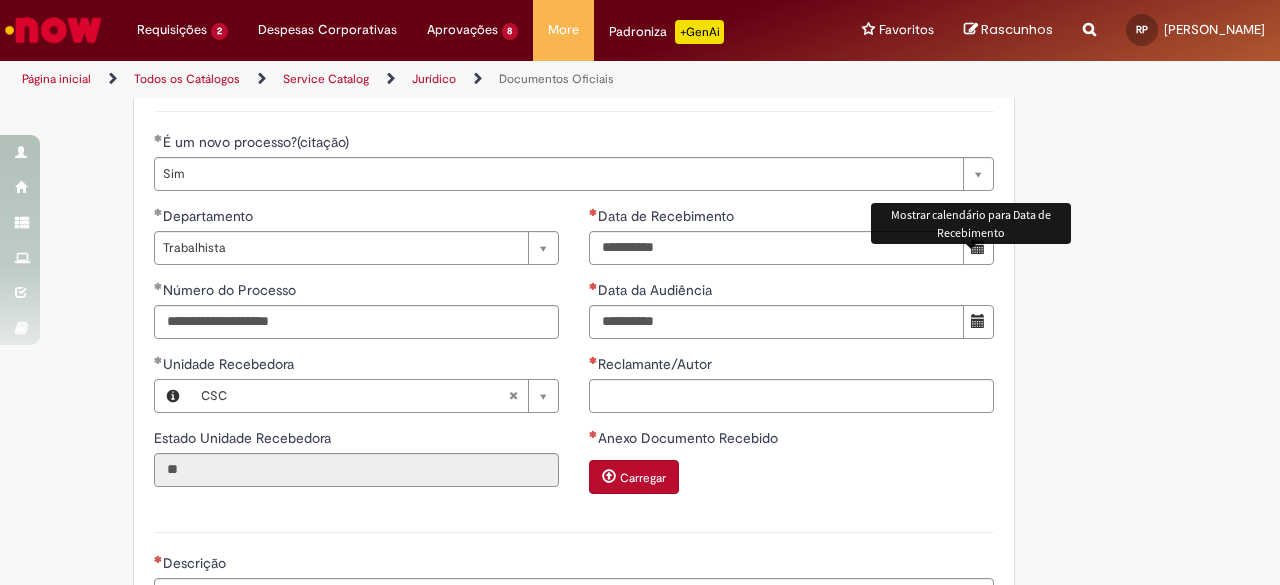 click at bounding box center (978, 248) 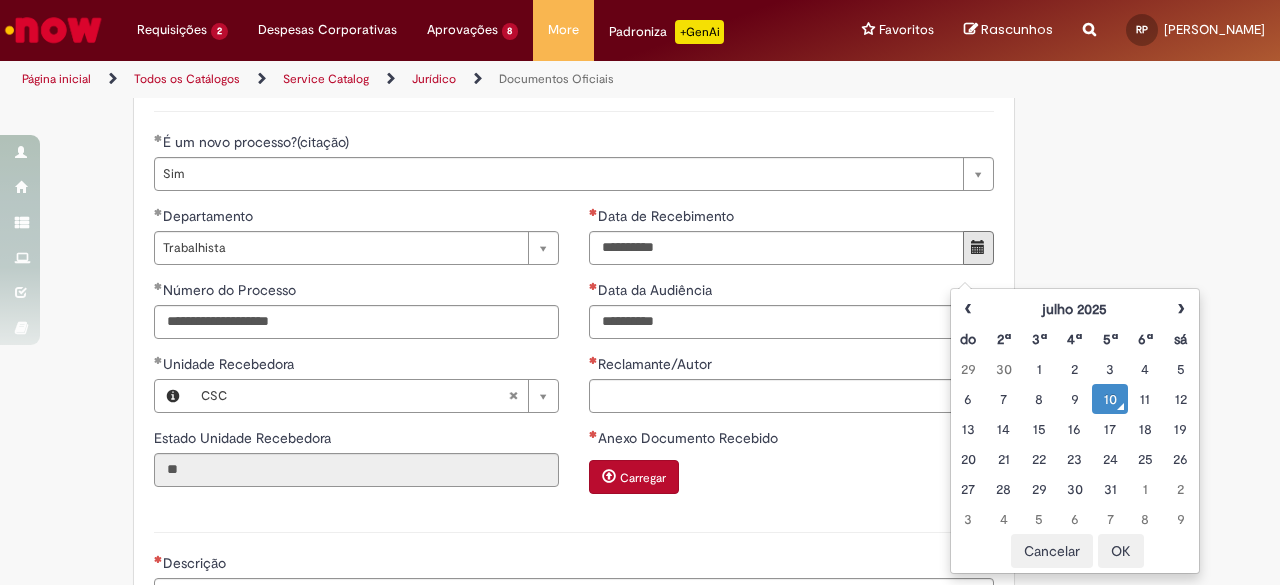 click on "10" at bounding box center [1109, 399] 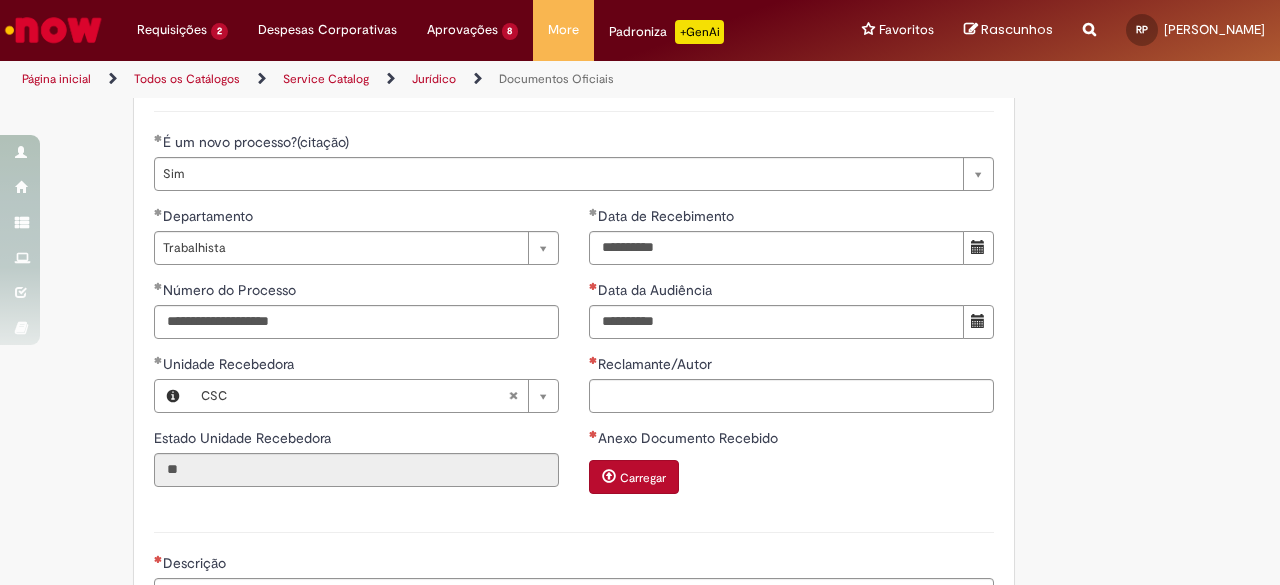 click on "**********" at bounding box center [791, 359] 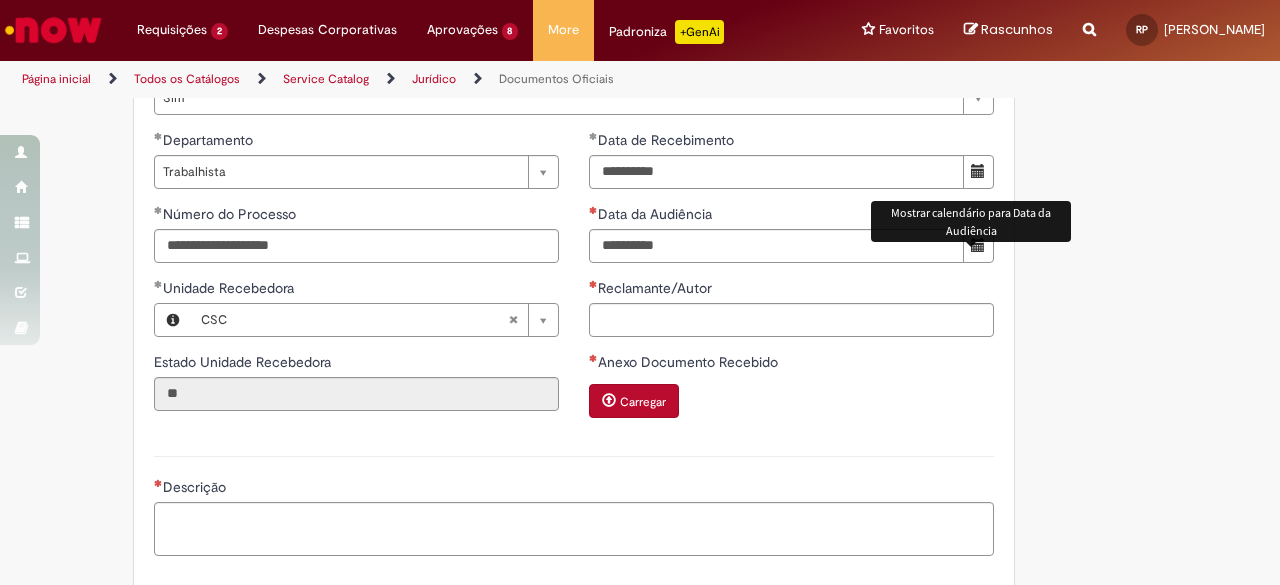click at bounding box center (978, 246) 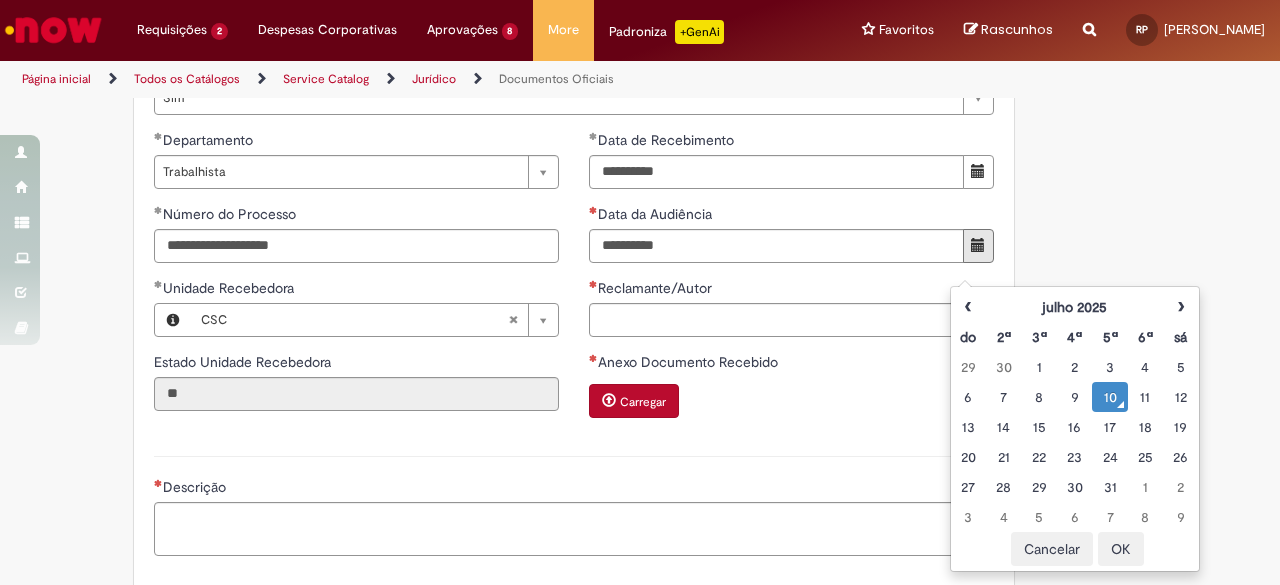 click on "10" at bounding box center [1109, 397] 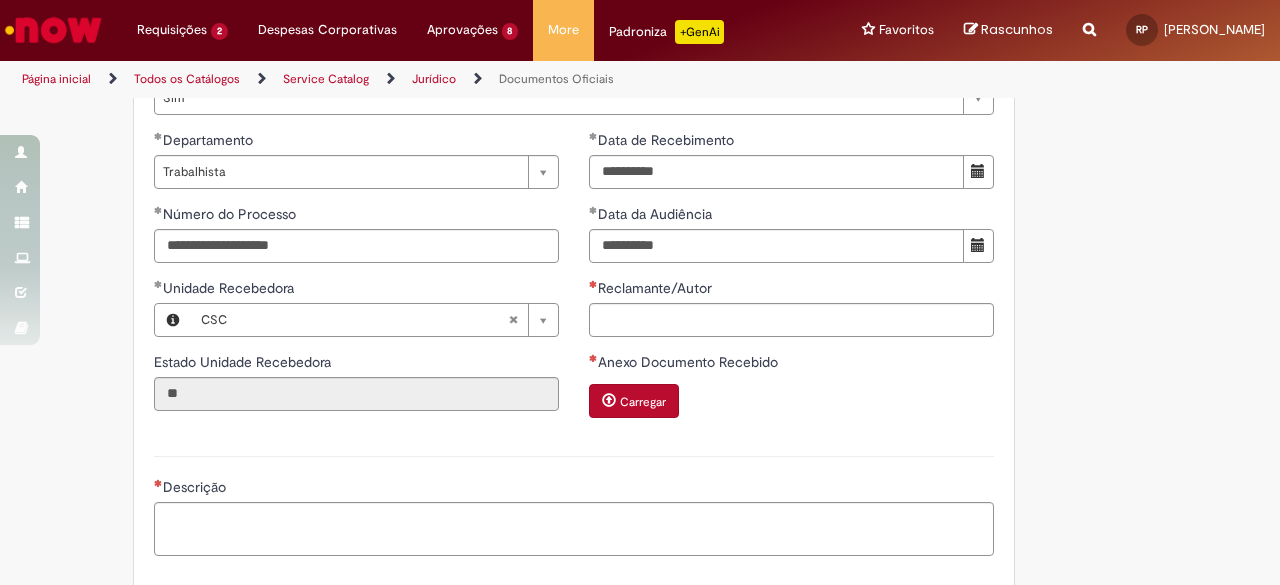 click on "Carregar" at bounding box center (791, 403) 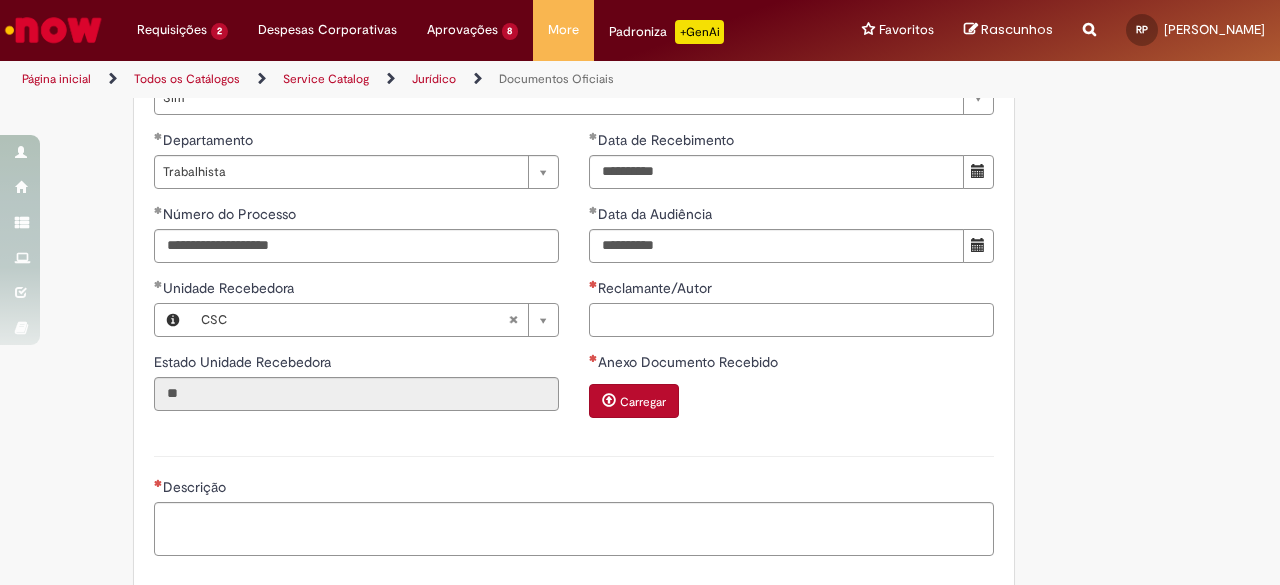 click on "Reclamante/Autor" at bounding box center (791, 320) 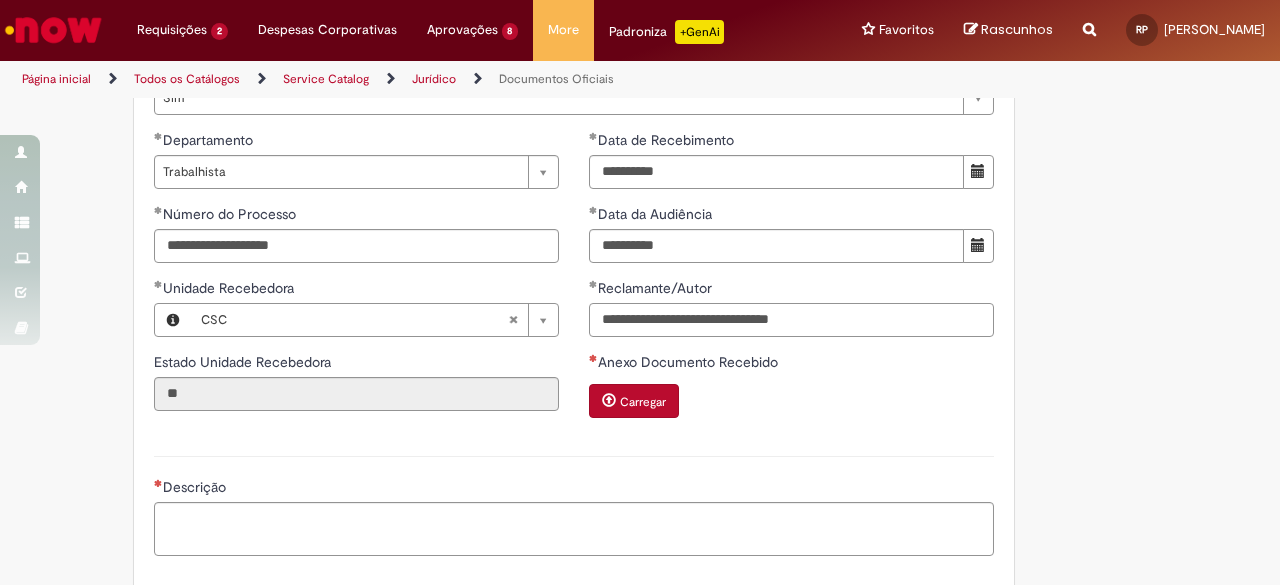 type on "**********" 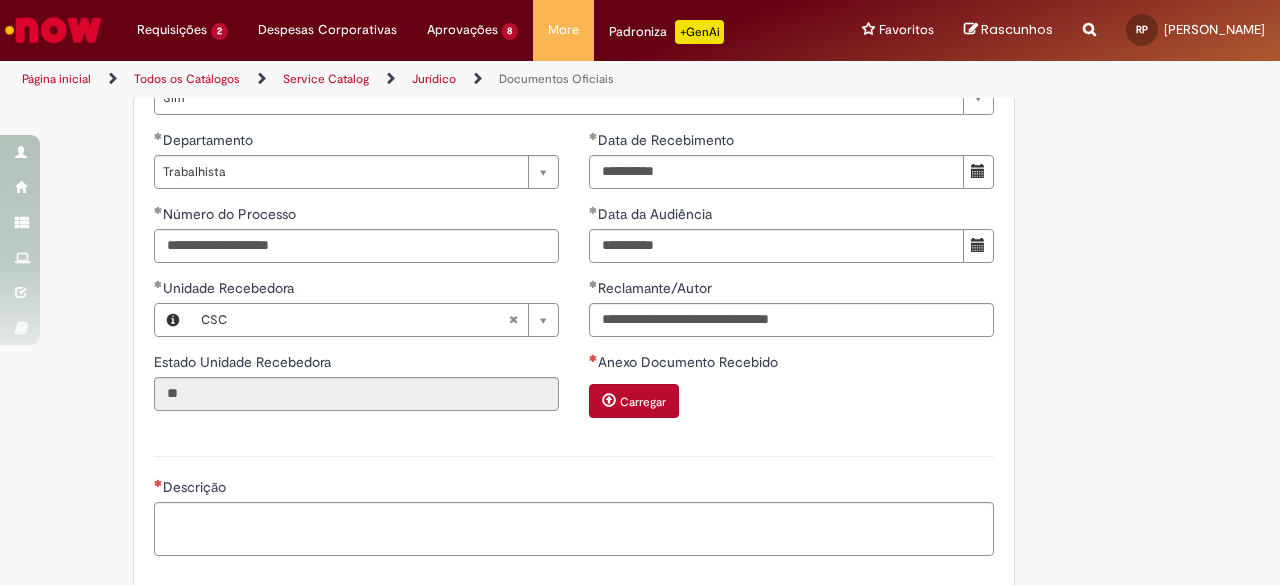 click on "Carregar" at bounding box center [791, 403] 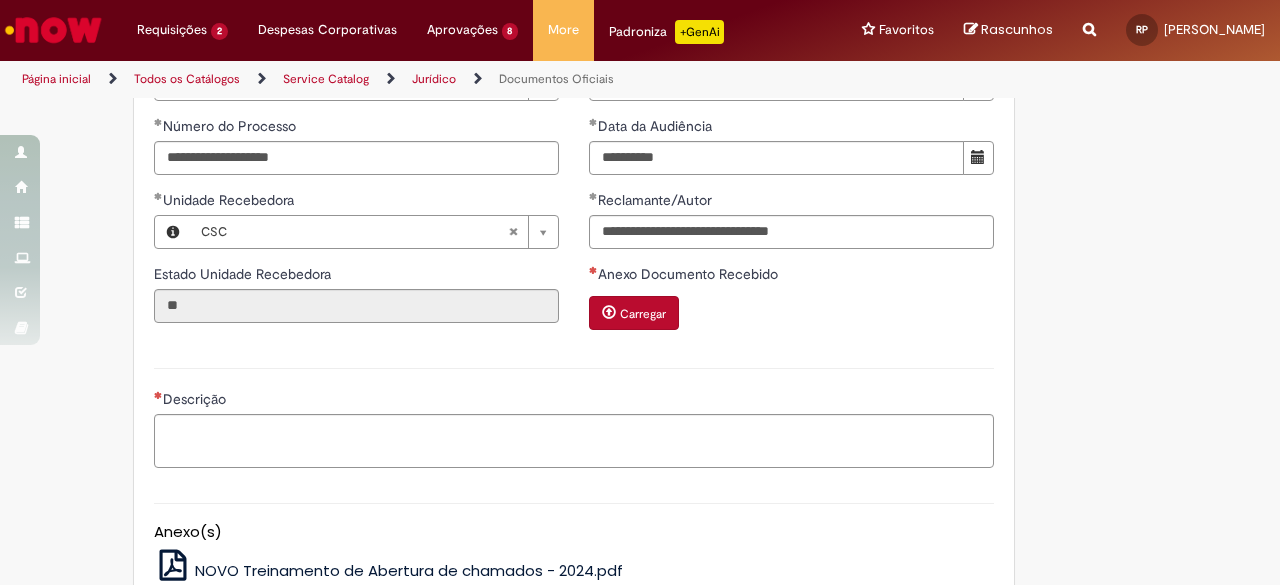 scroll, scrollTop: 762, scrollLeft: 0, axis: vertical 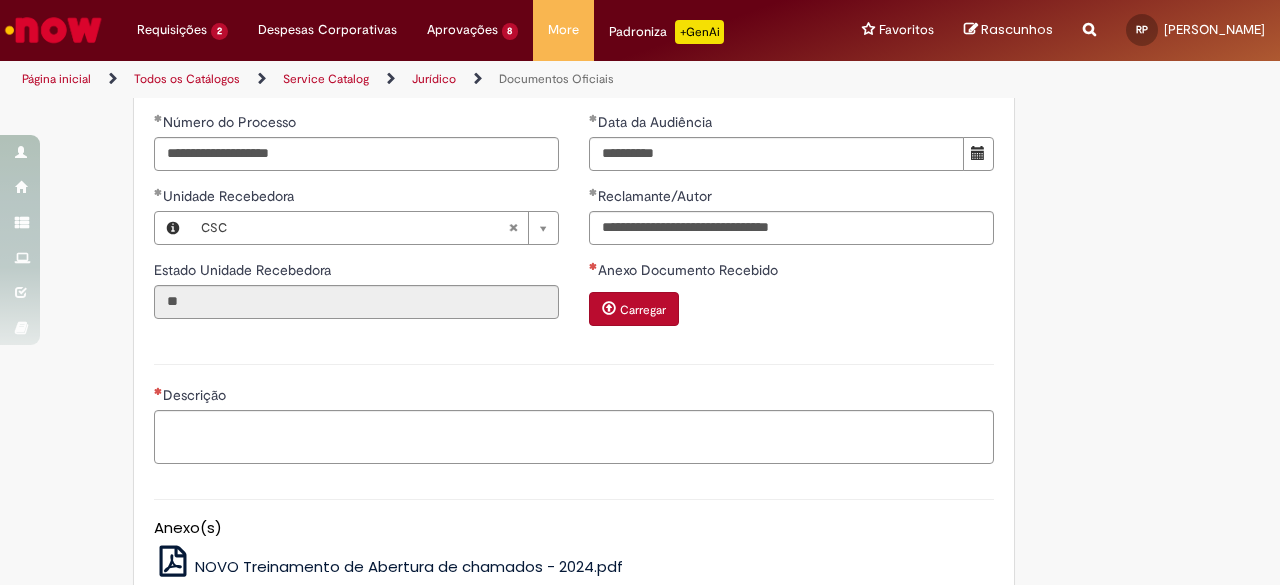 click on "Carregar" at bounding box center (634, 309) 